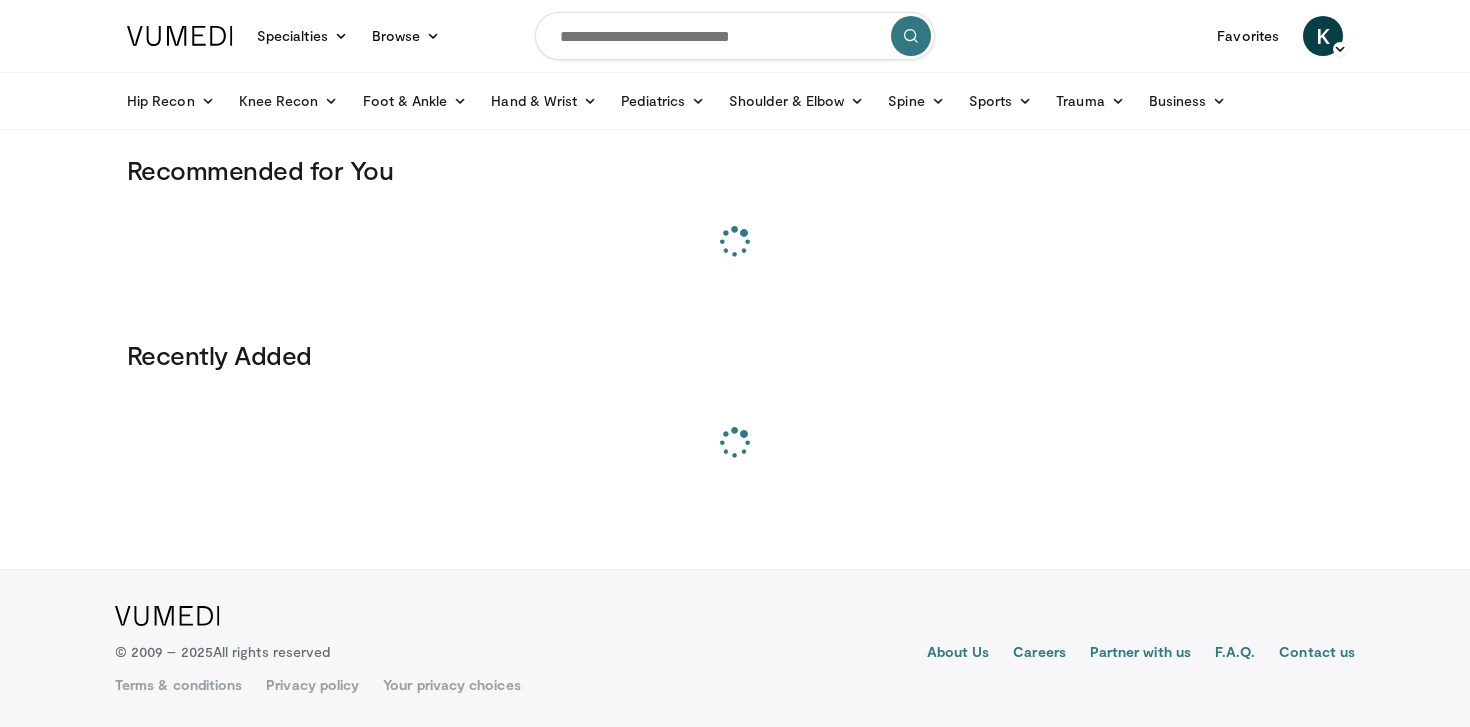 scroll, scrollTop: 0, scrollLeft: 0, axis: both 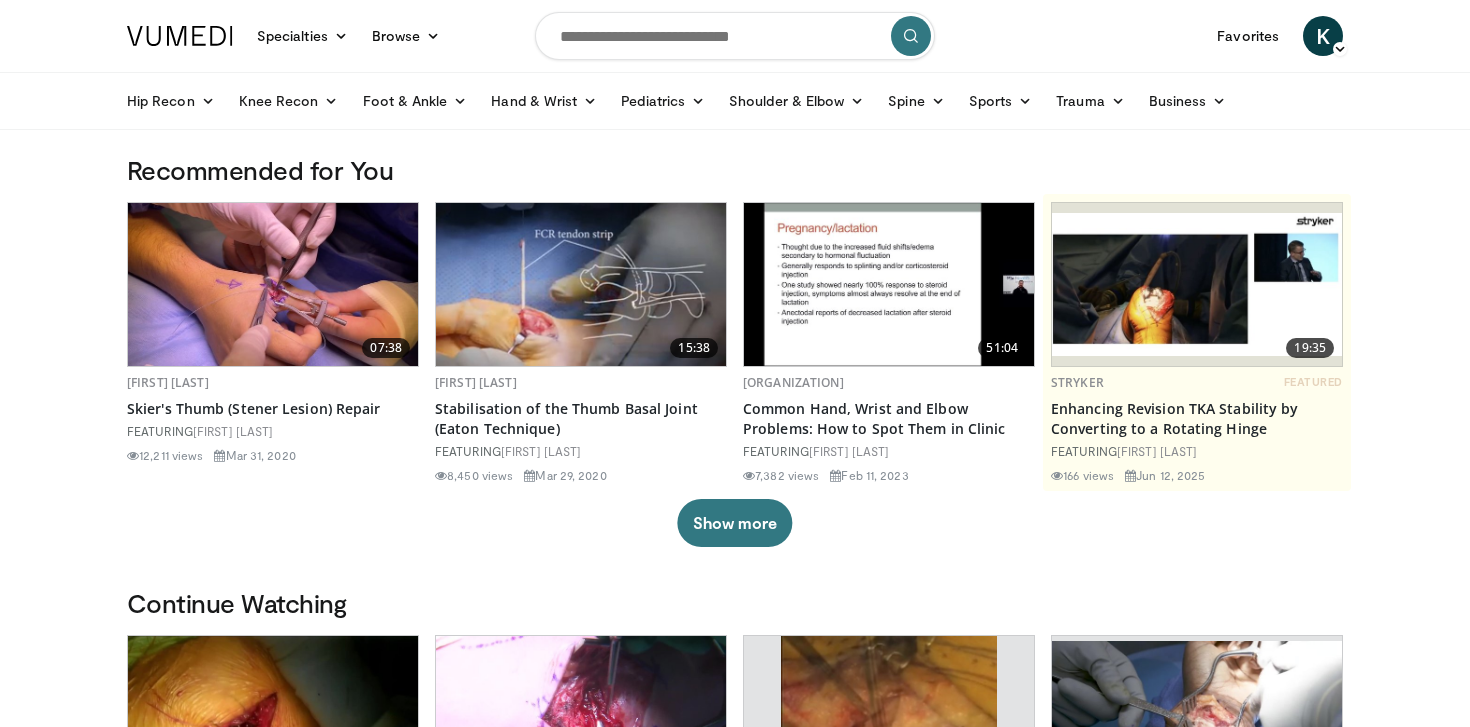 click at bounding box center (735, 36) 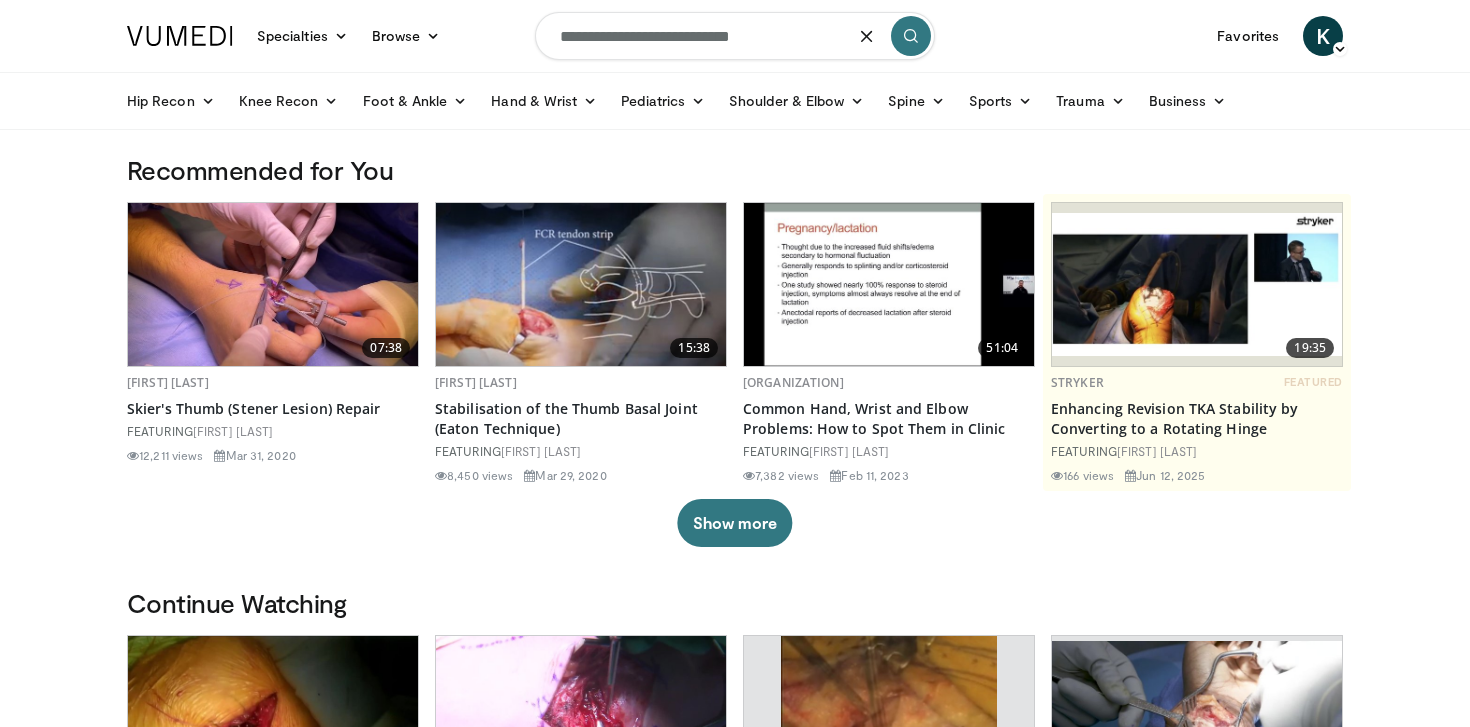 type on "**********" 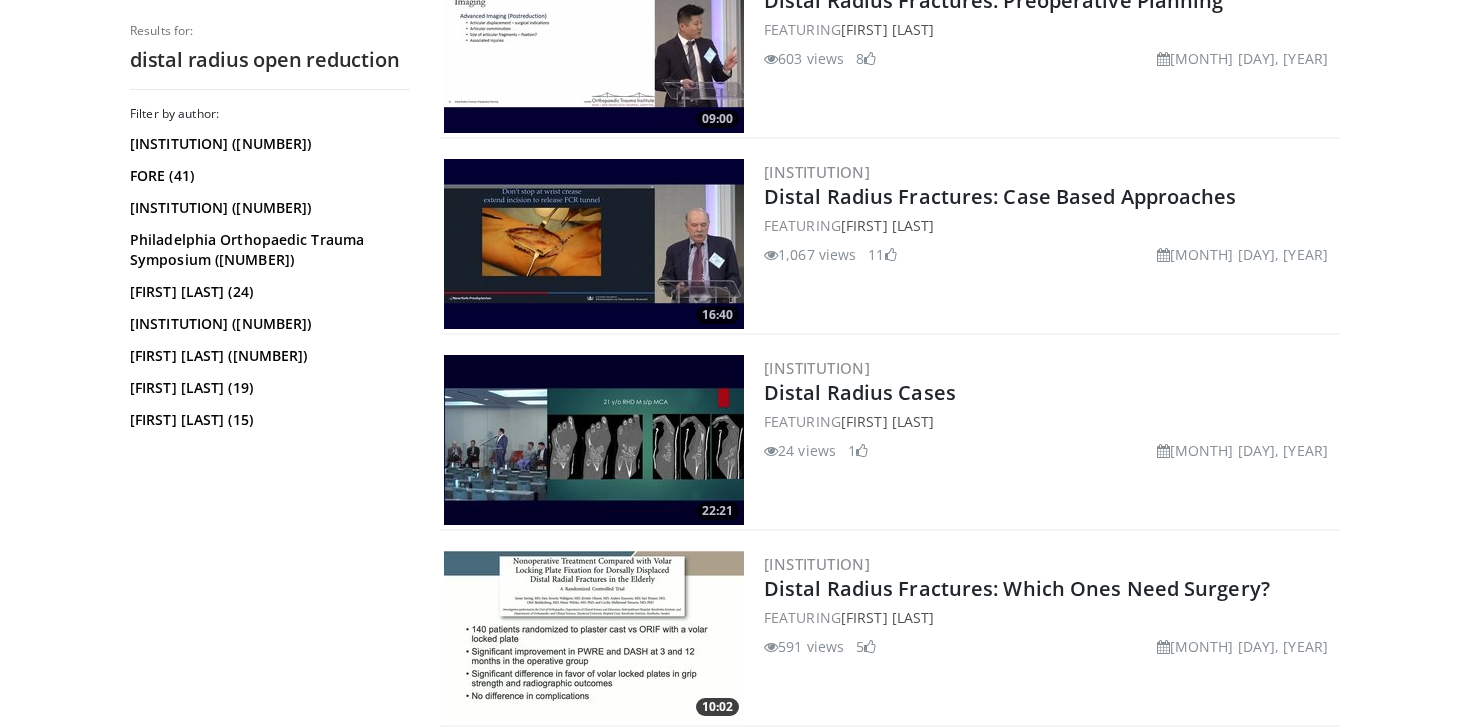 scroll, scrollTop: 1244, scrollLeft: 0, axis: vertical 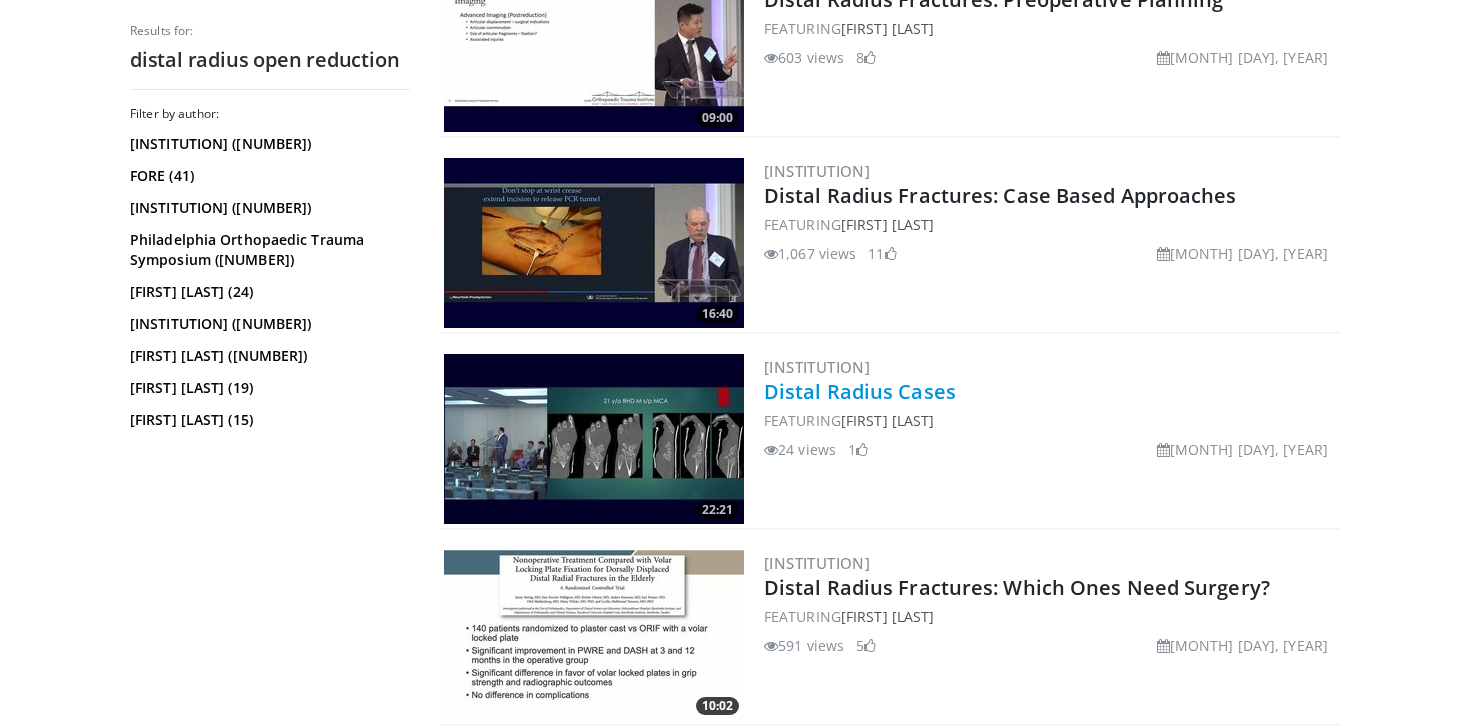 click on "Distal Radius Cases" at bounding box center [860, 391] 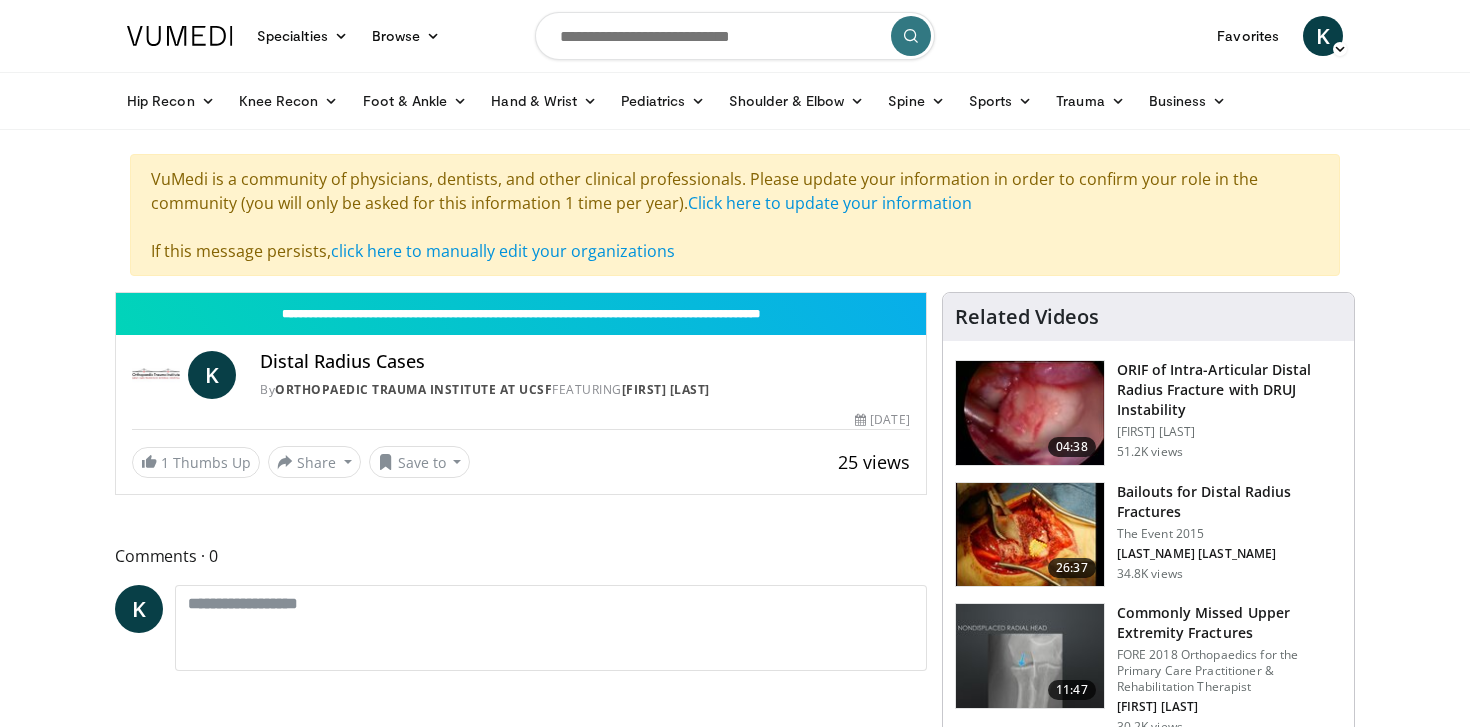 scroll, scrollTop: 0, scrollLeft: 0, axis: both 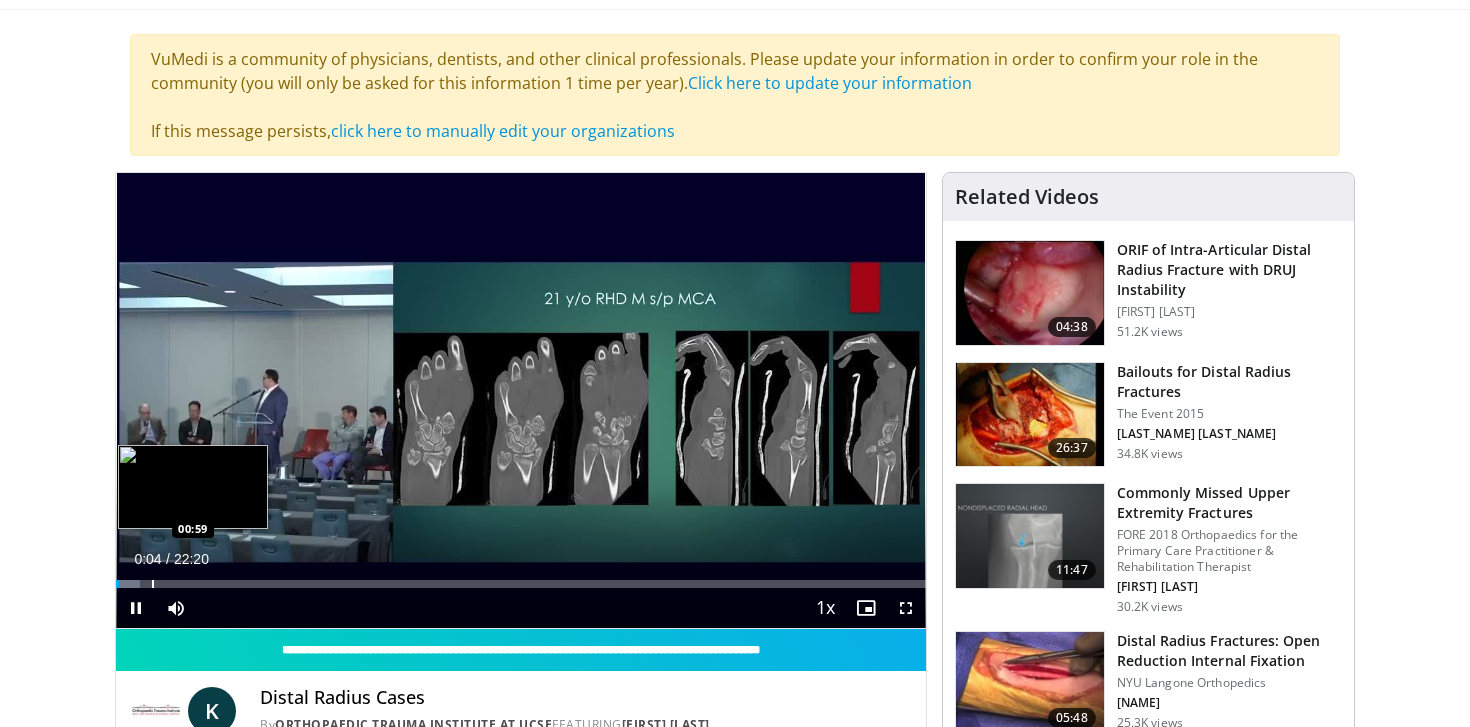 click at bounding box center [153, 584] 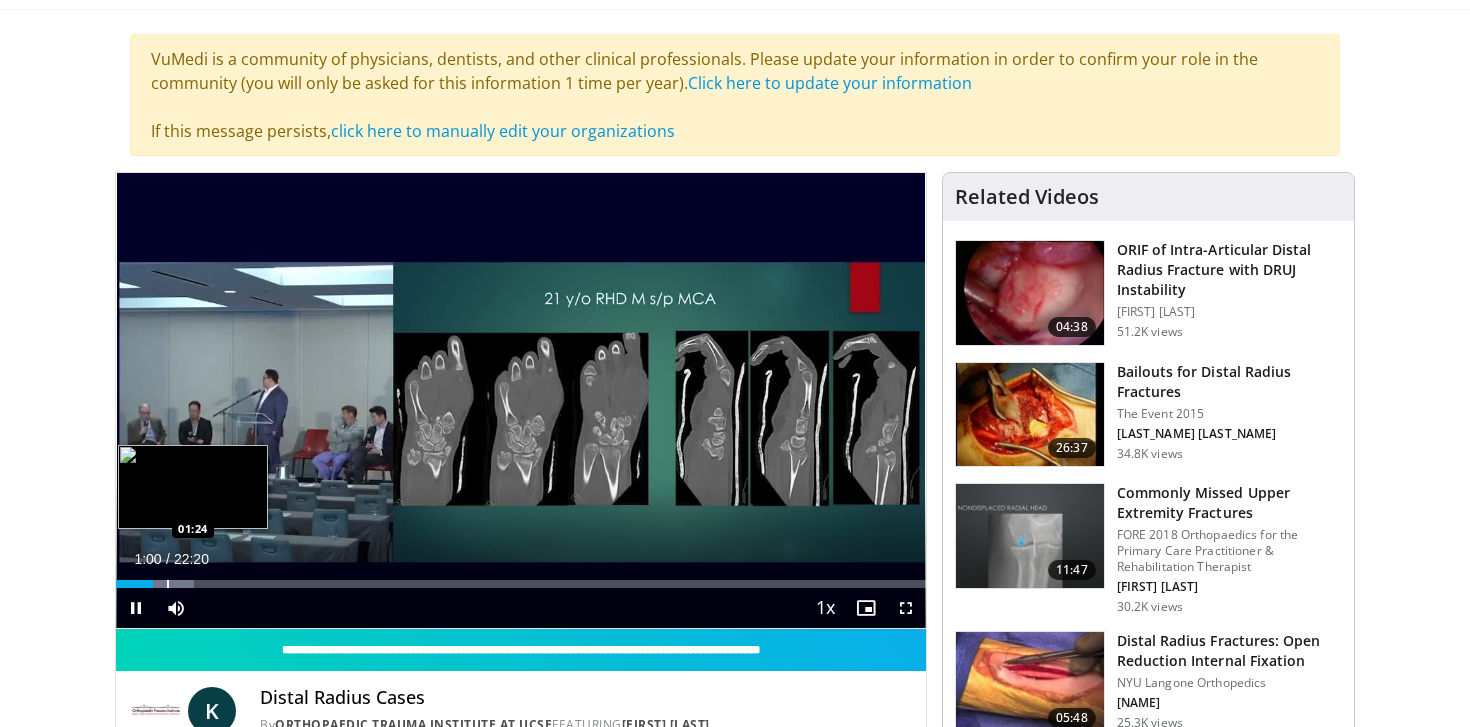 click at bounding box center [168, 584] 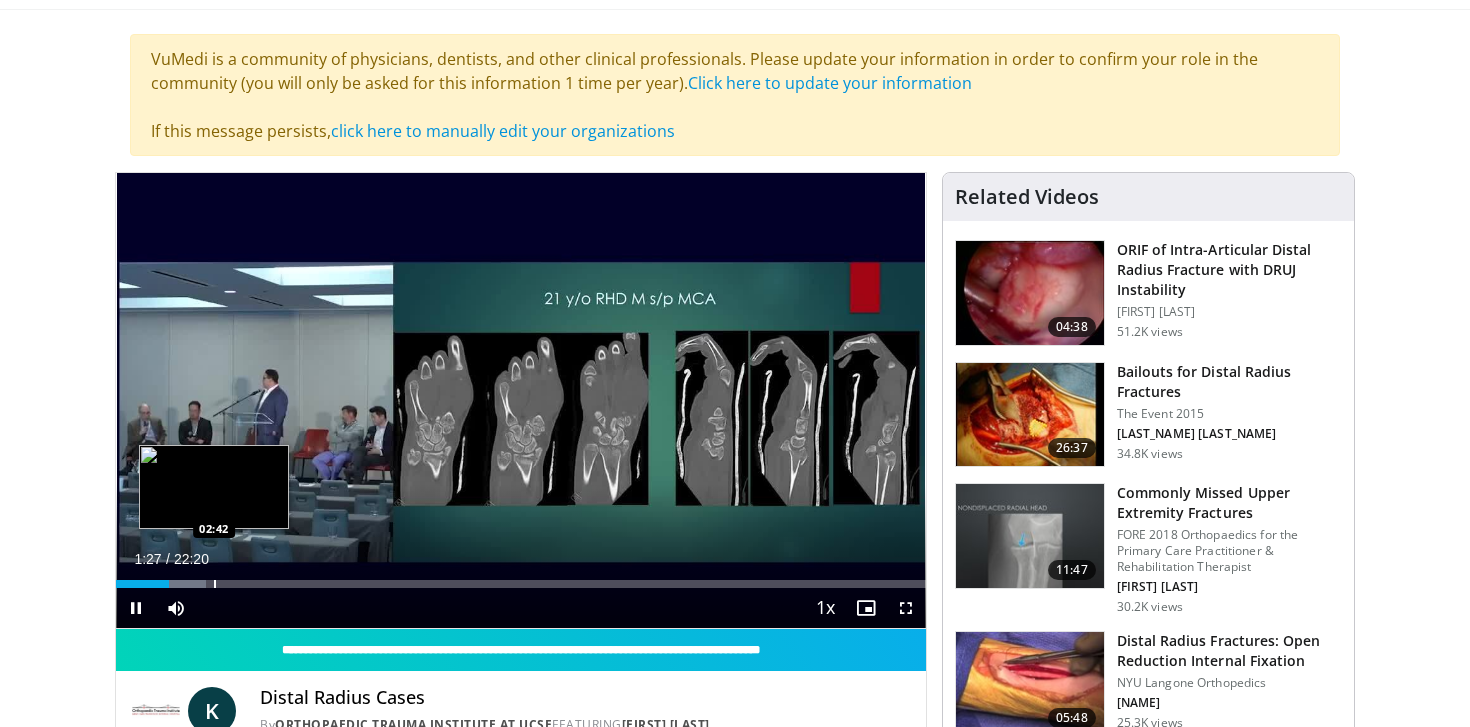click at bounding box center [215, 584] 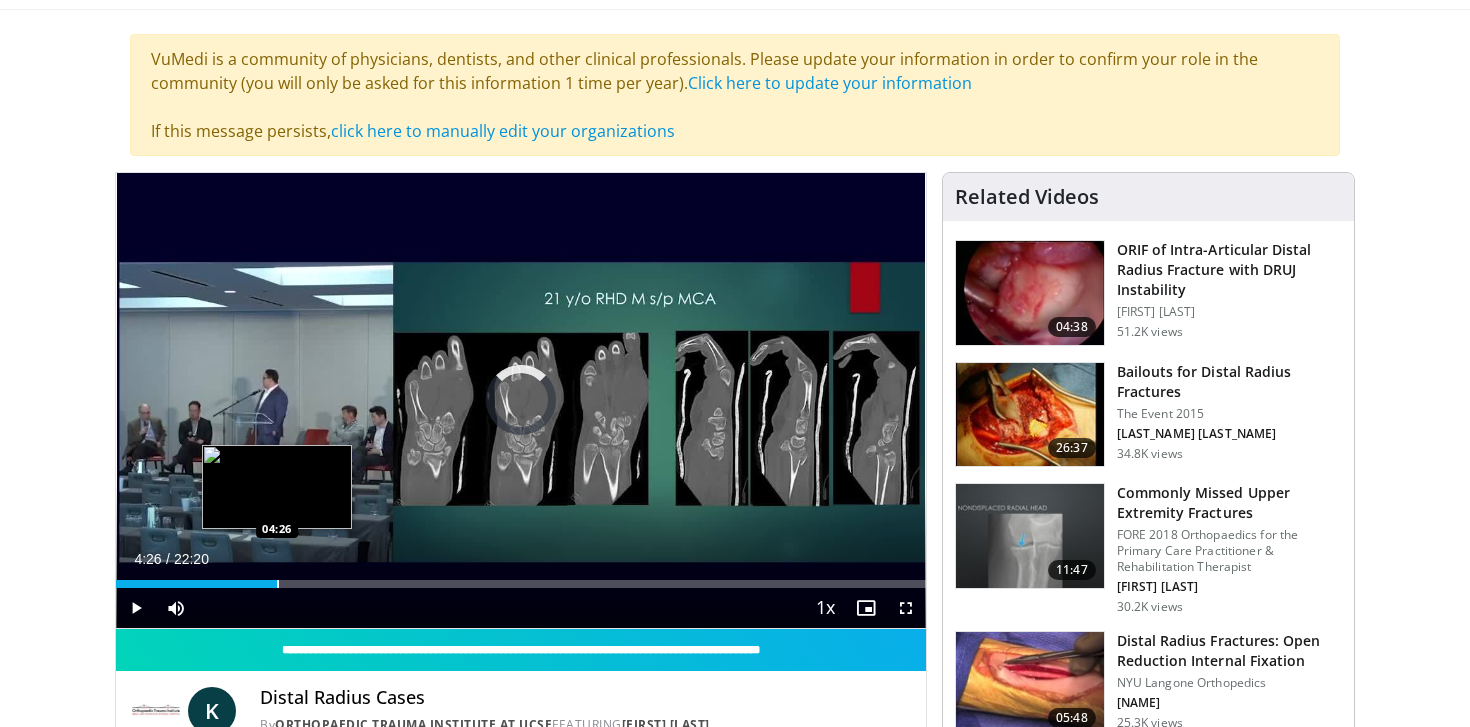 click at bounding box center [278, 584] 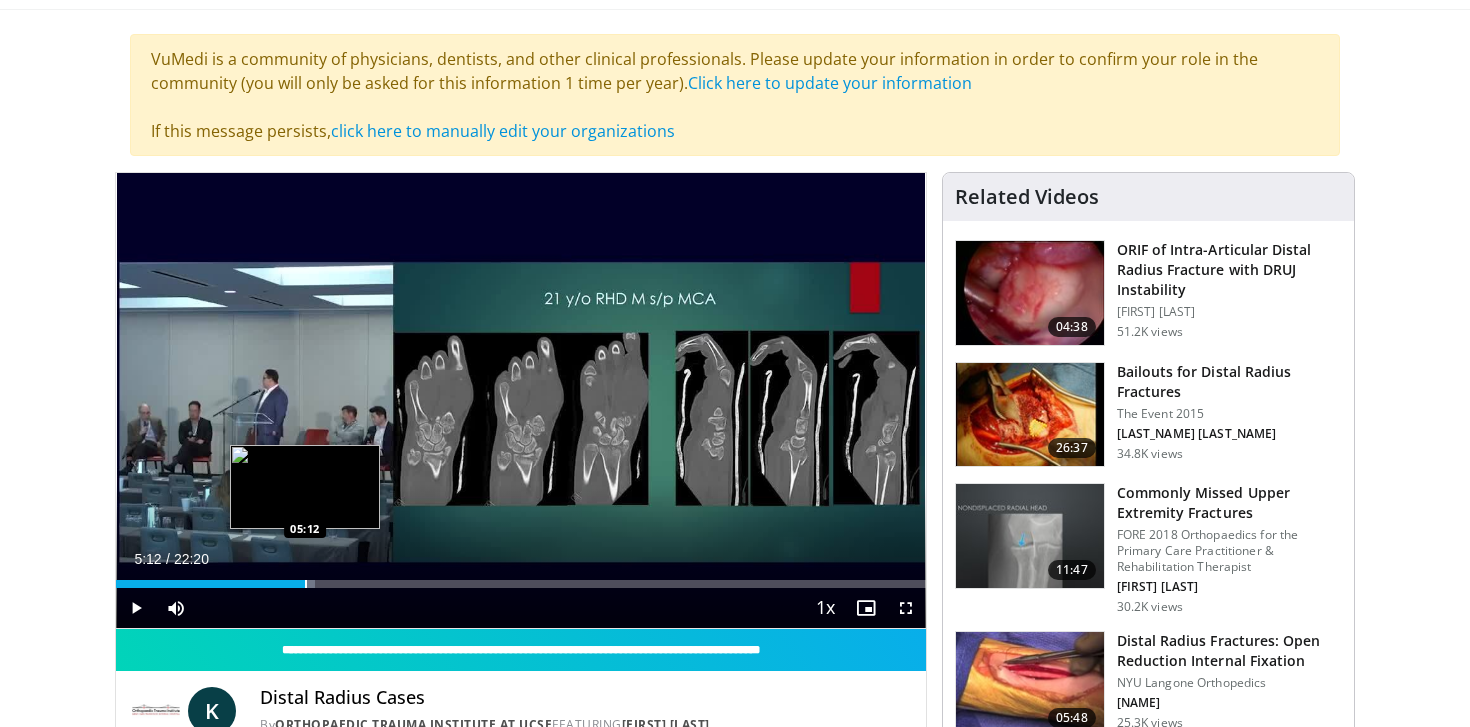 click at bounding box center [306, 584] 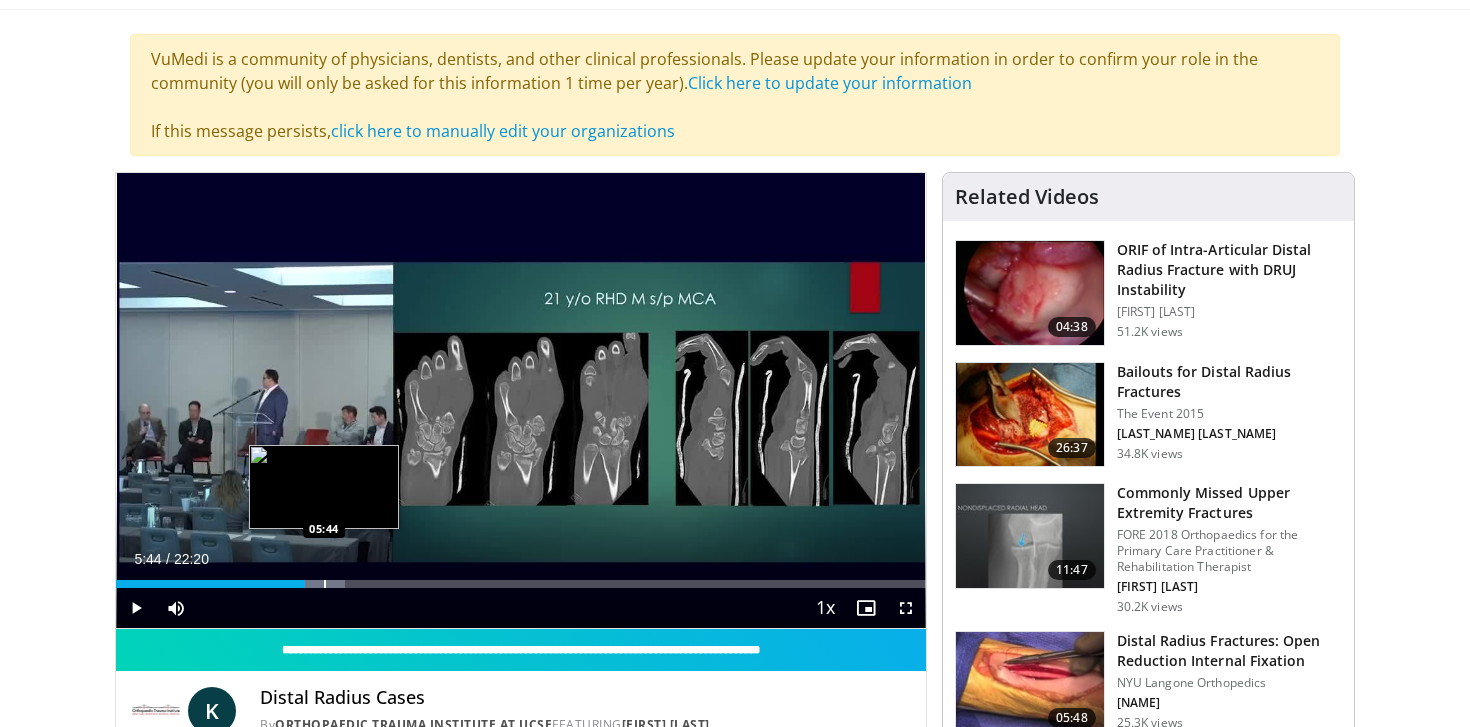 click at bounding box center (325, 584) 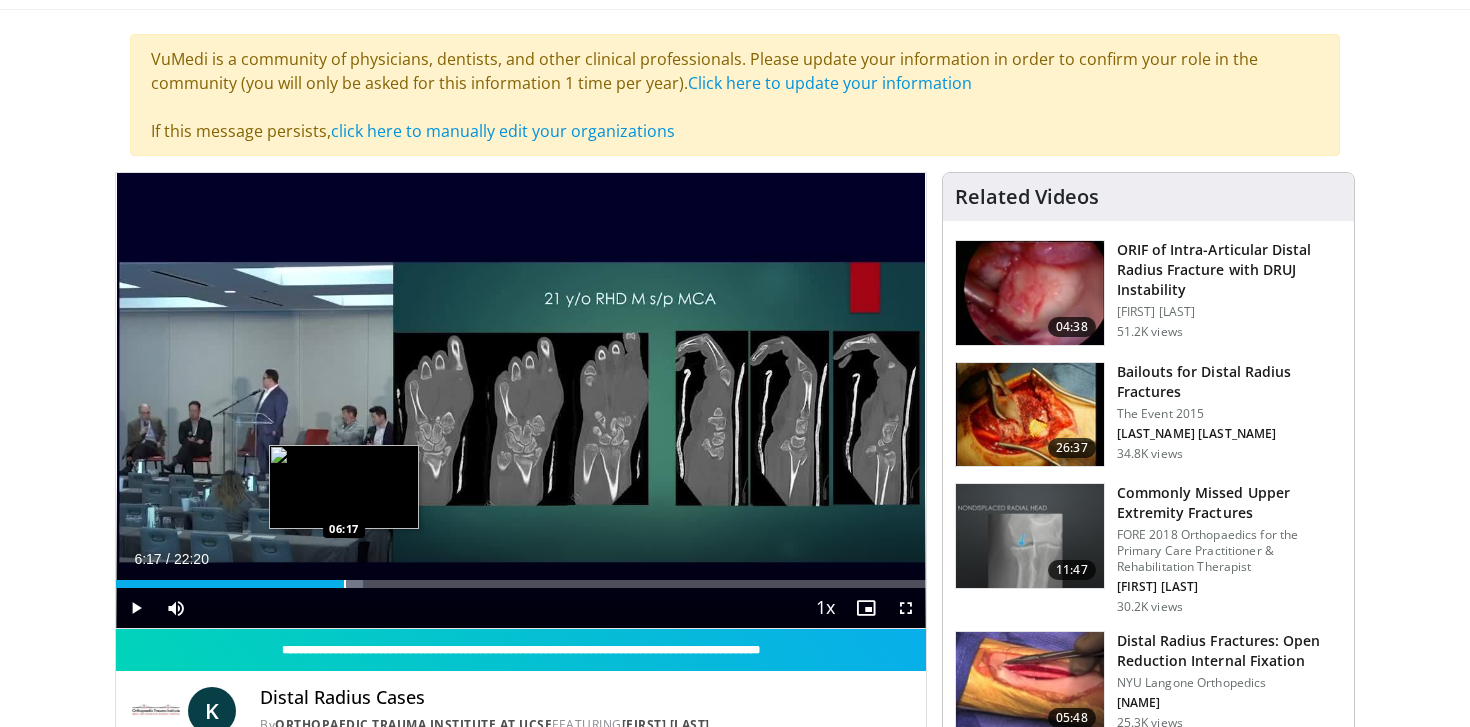 click at bounding box center (345, 584) 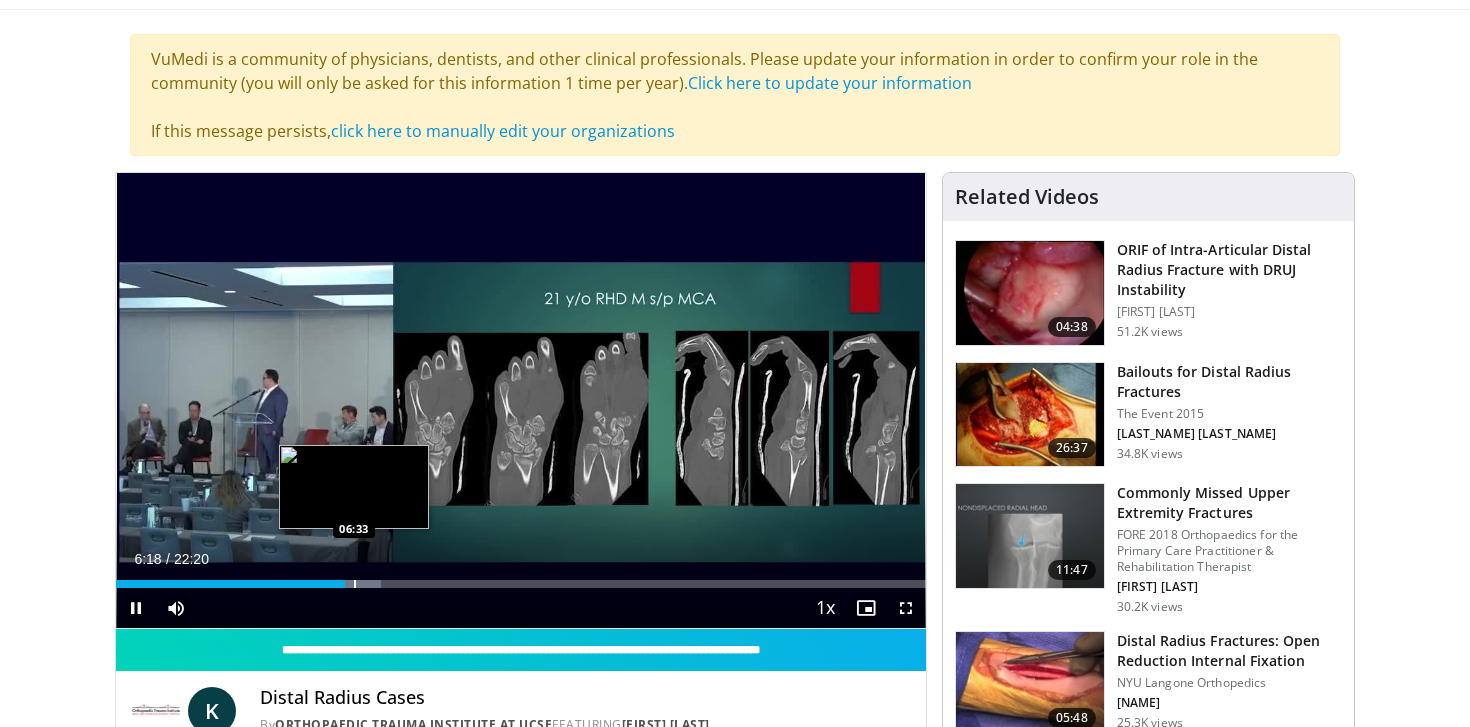 click at bounding box center (355, 584) 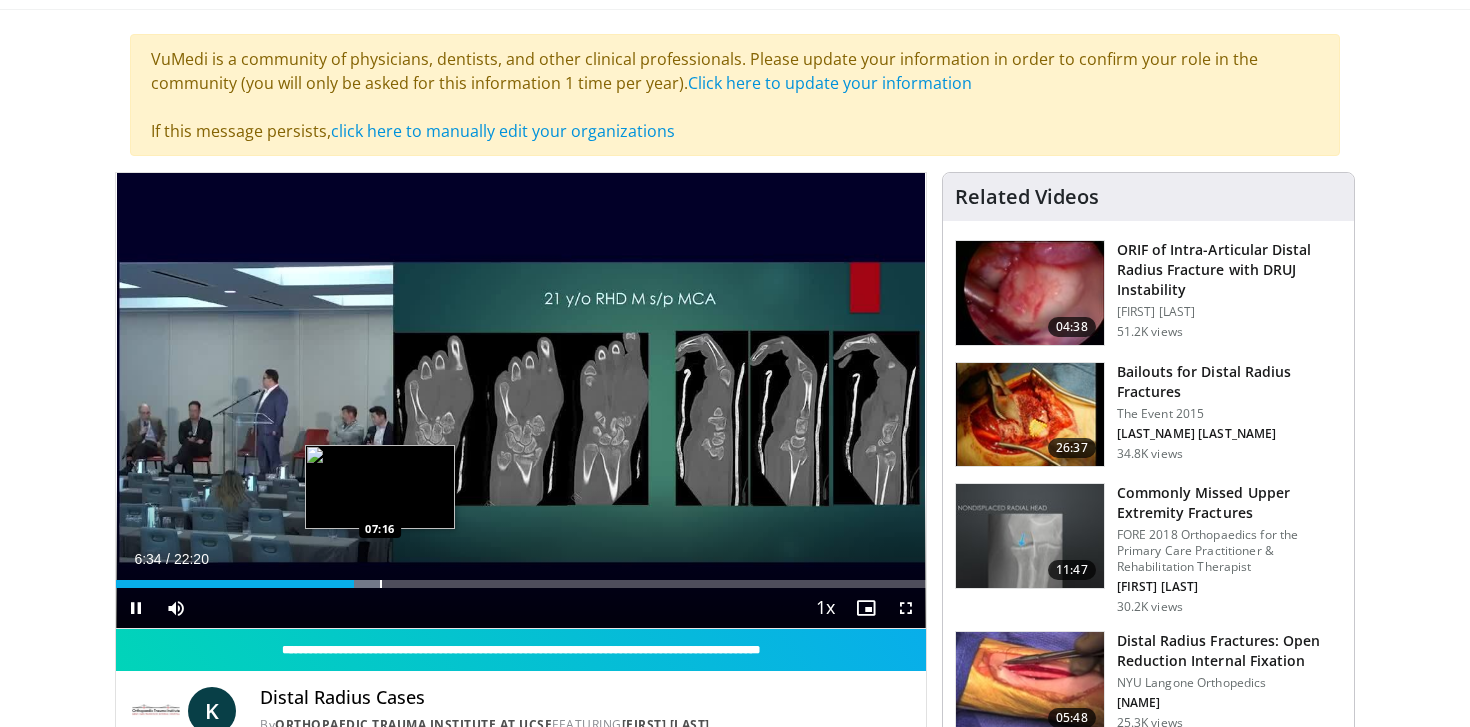 click at bounding box center [381, 584] 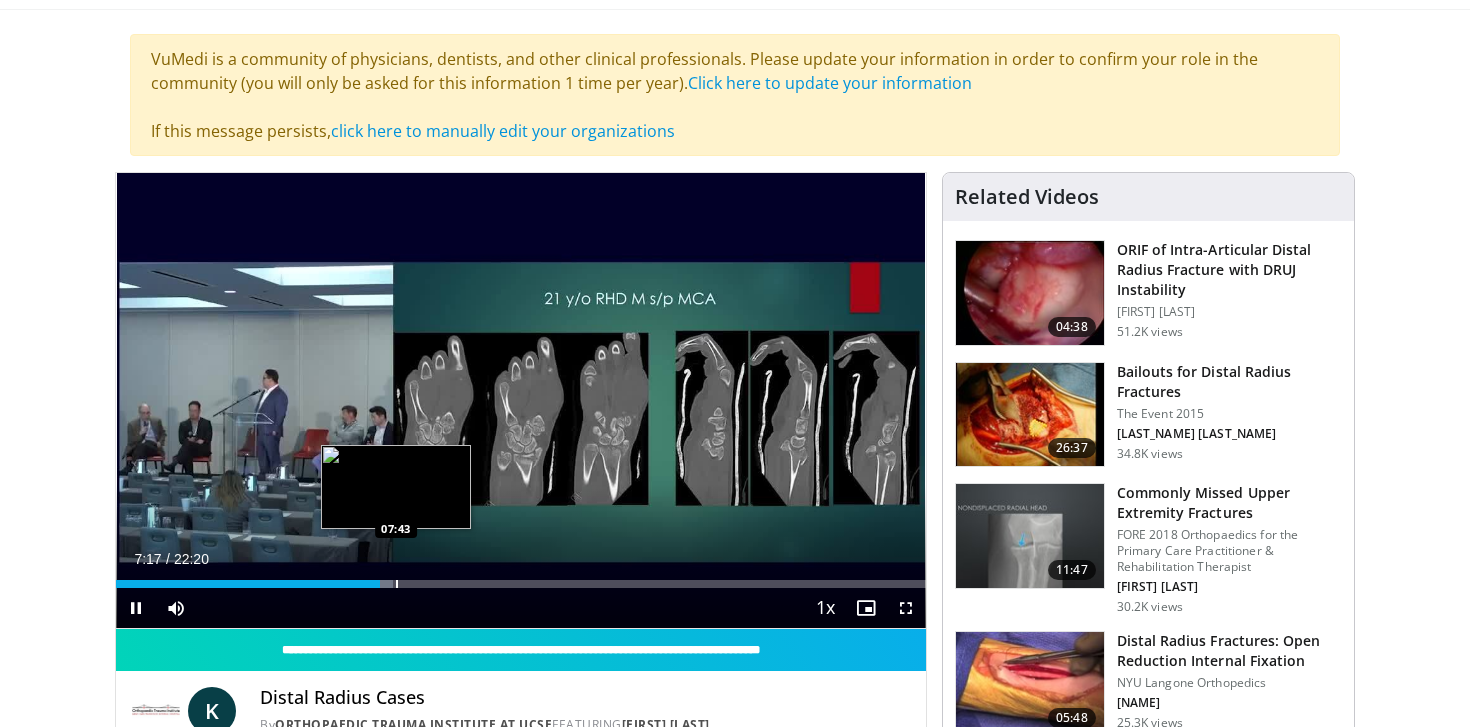 click at bounding box center [397, 584] 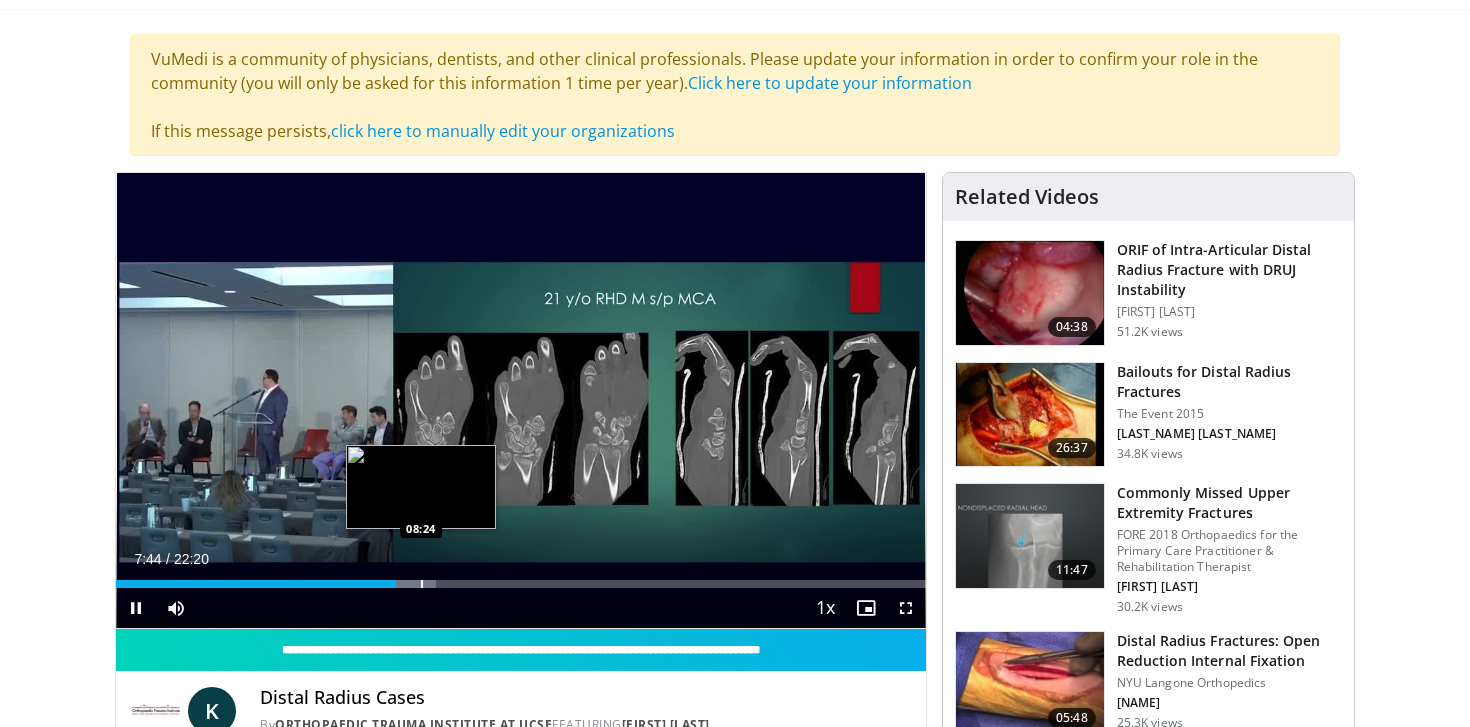 click at bounding box center [422, 584] 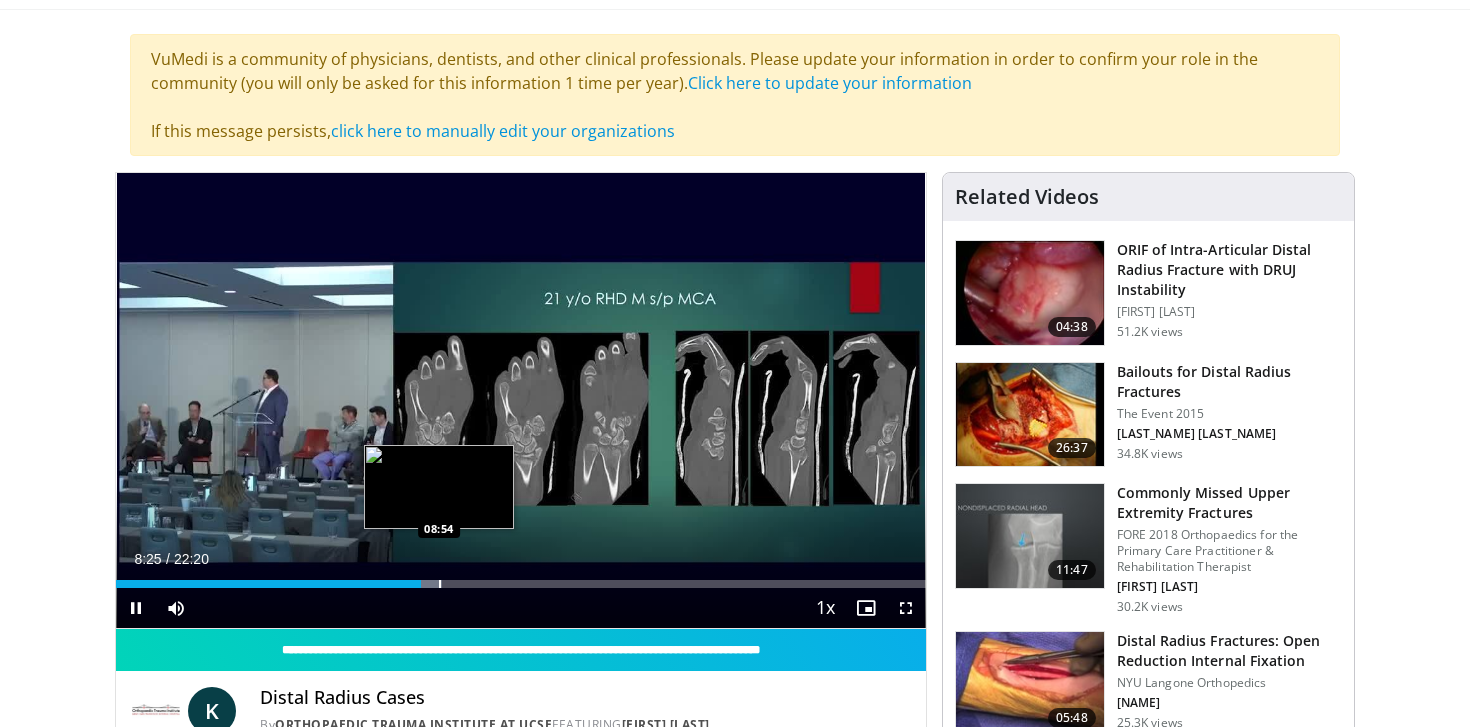 click at bounding box center (440, 584) 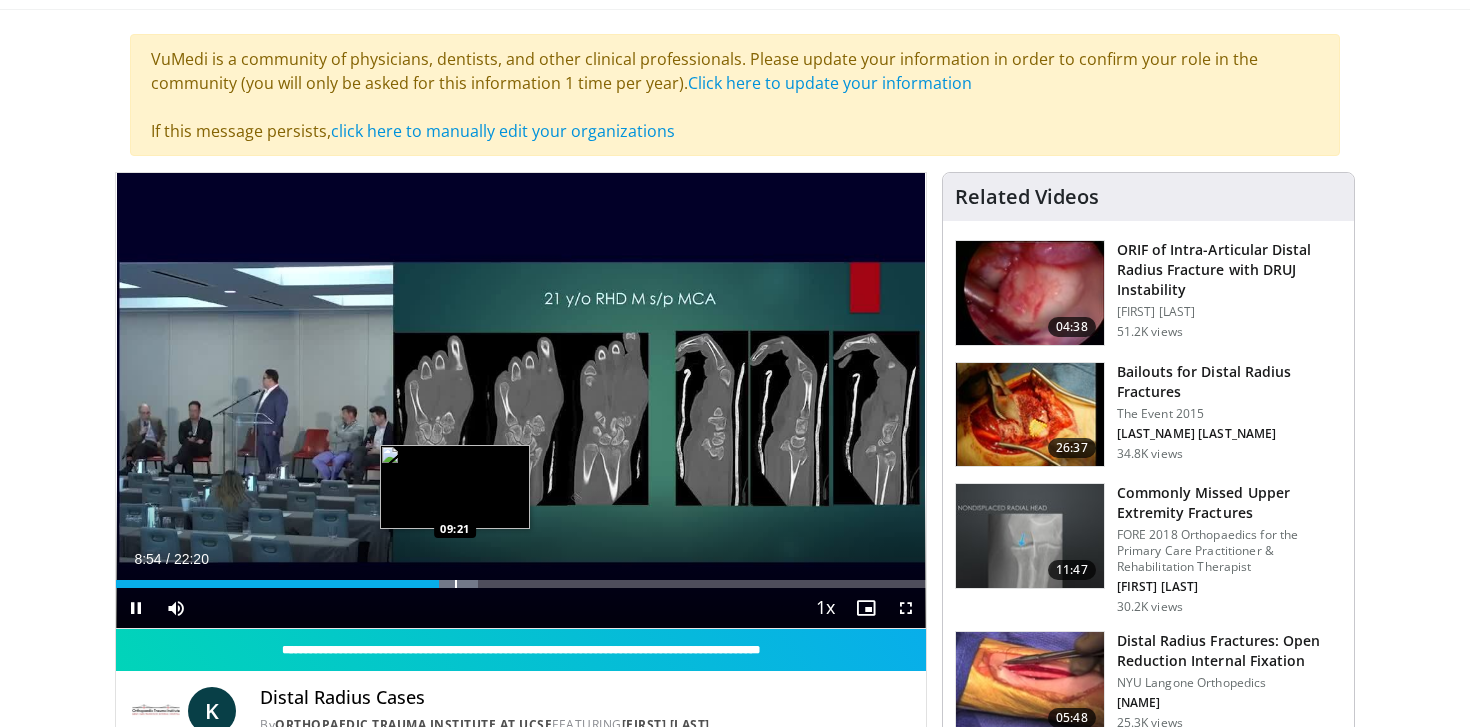 click at bounding box center (456, 584) 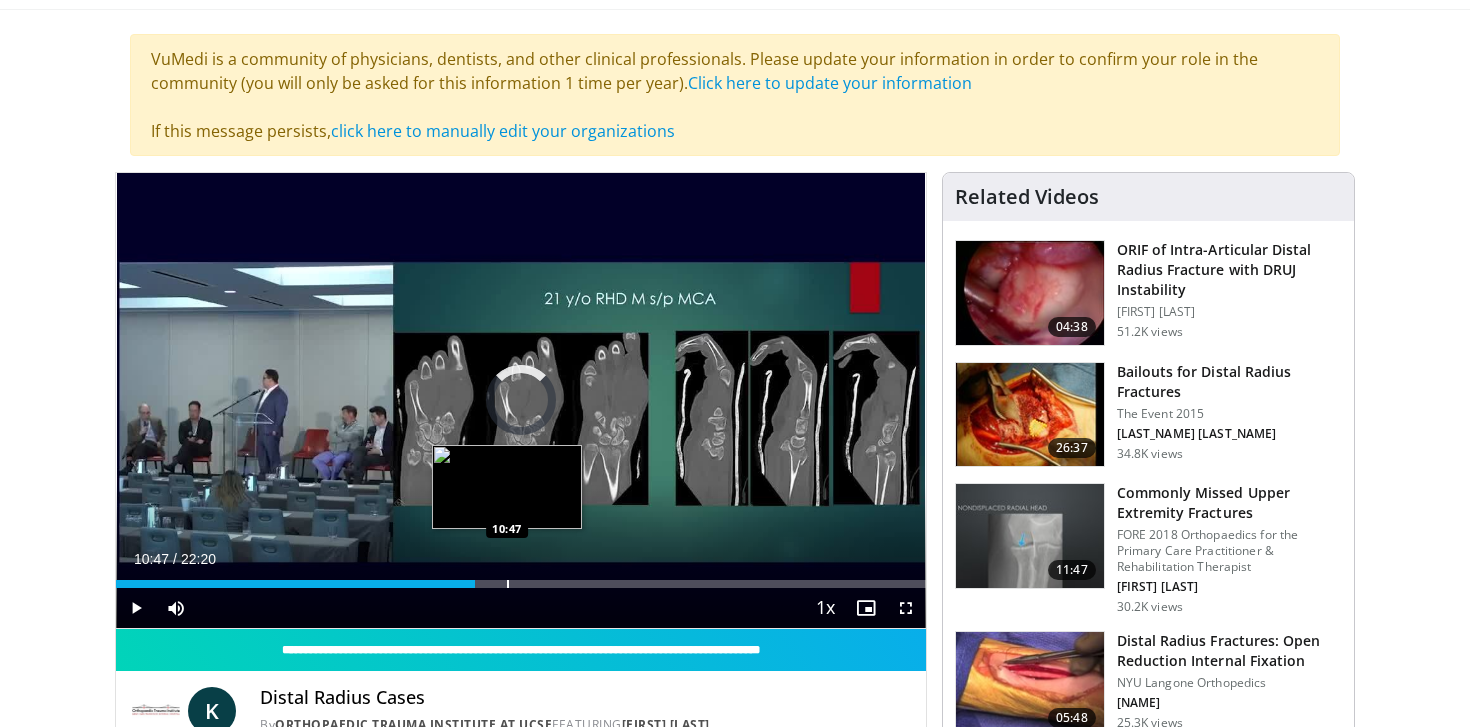 click at bounding box center (508, 584) 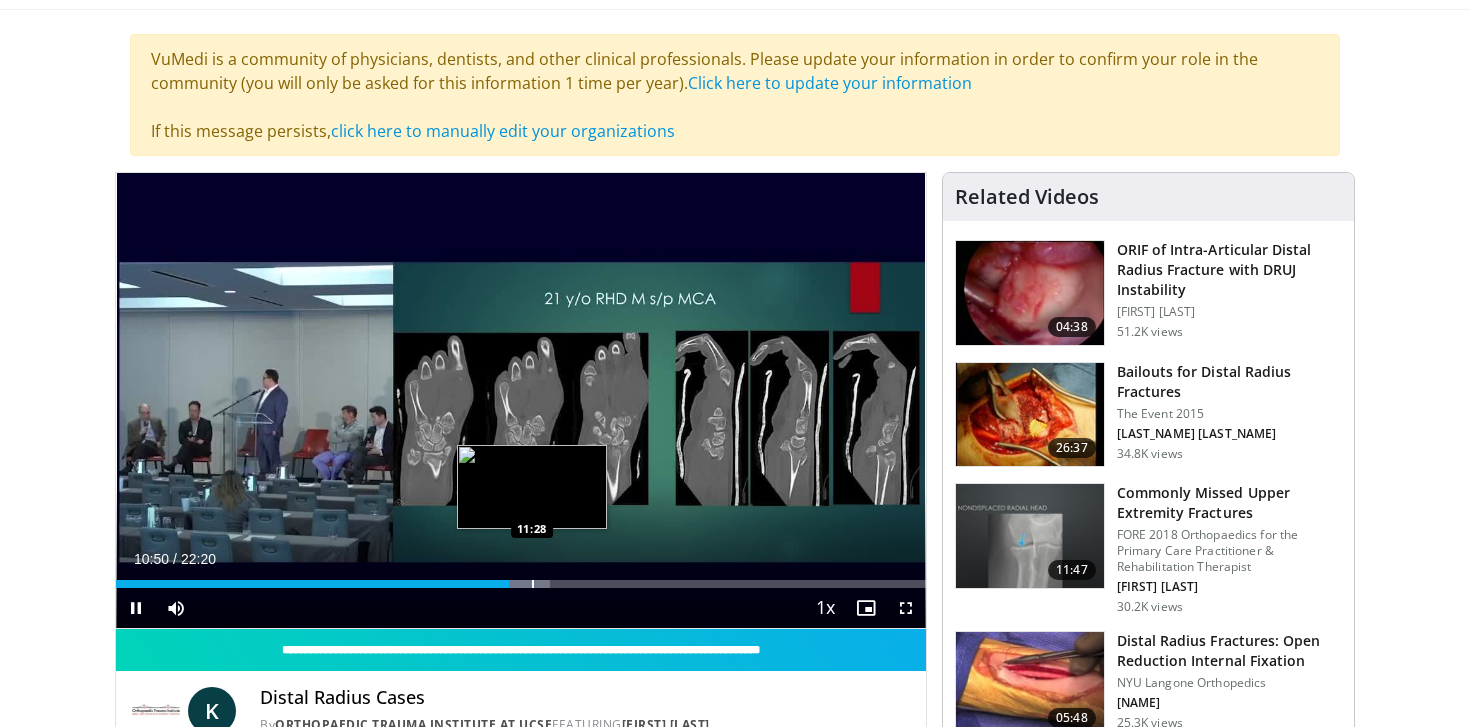 click on "Loaded :  53.62% 10:50 11:28" at bounding box center (521, 584) 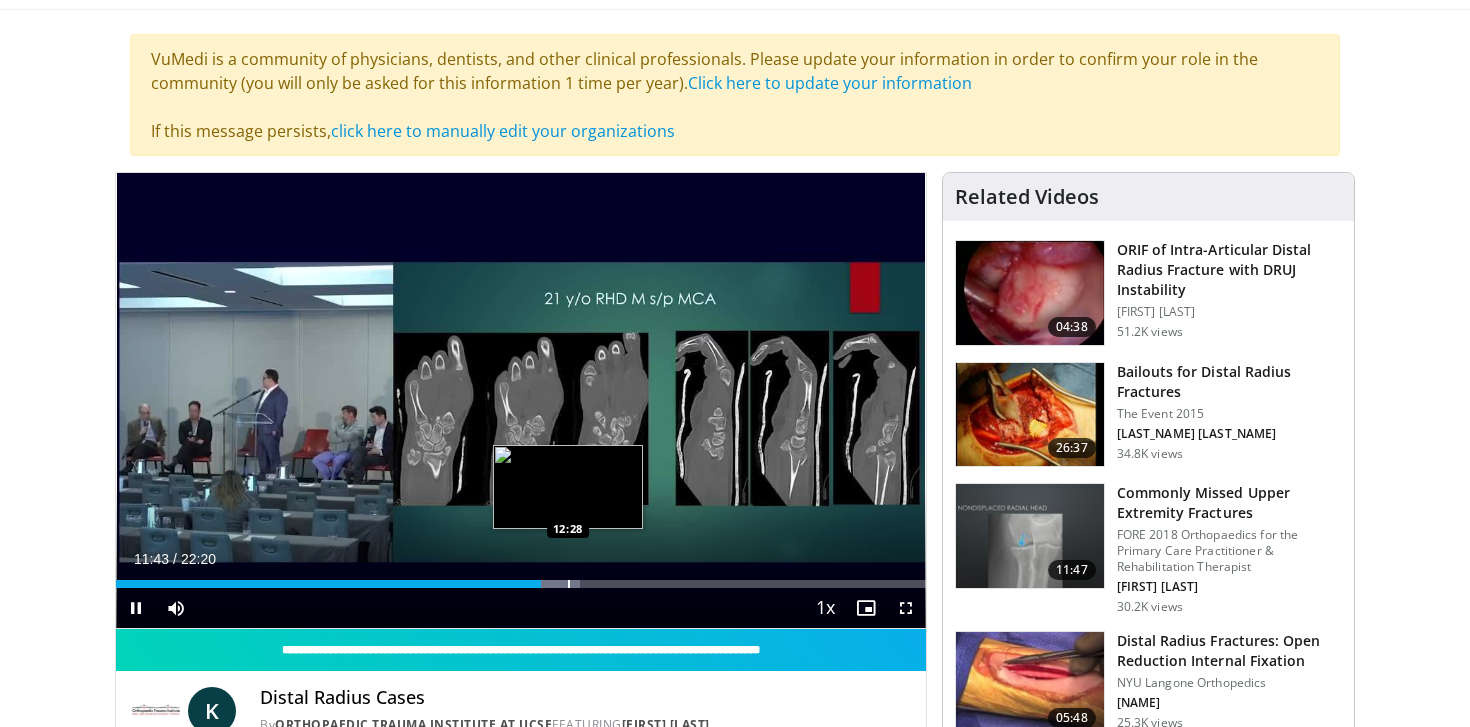 click at bounding box center [569, 584] 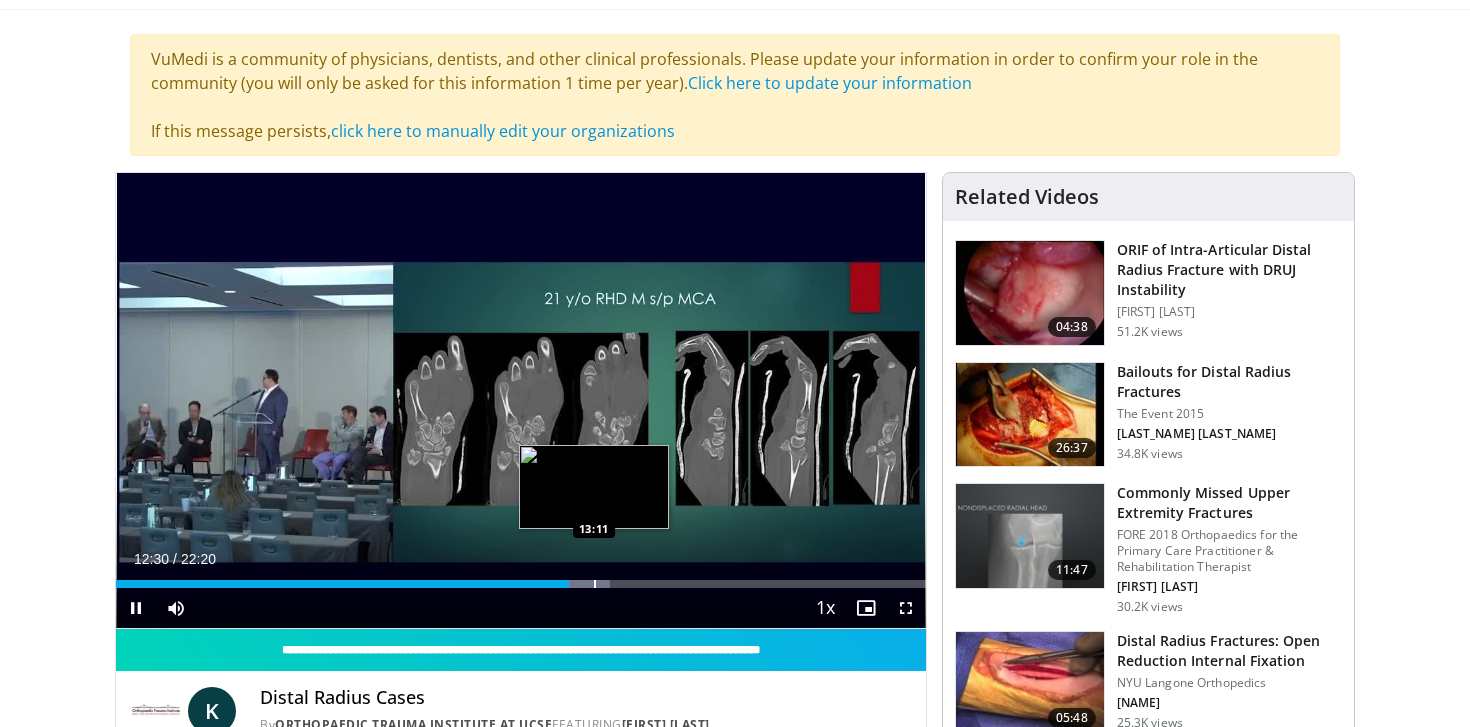 click on "Loaded :  61.06% 12:30 13:11" at bounding box center (521, 578) 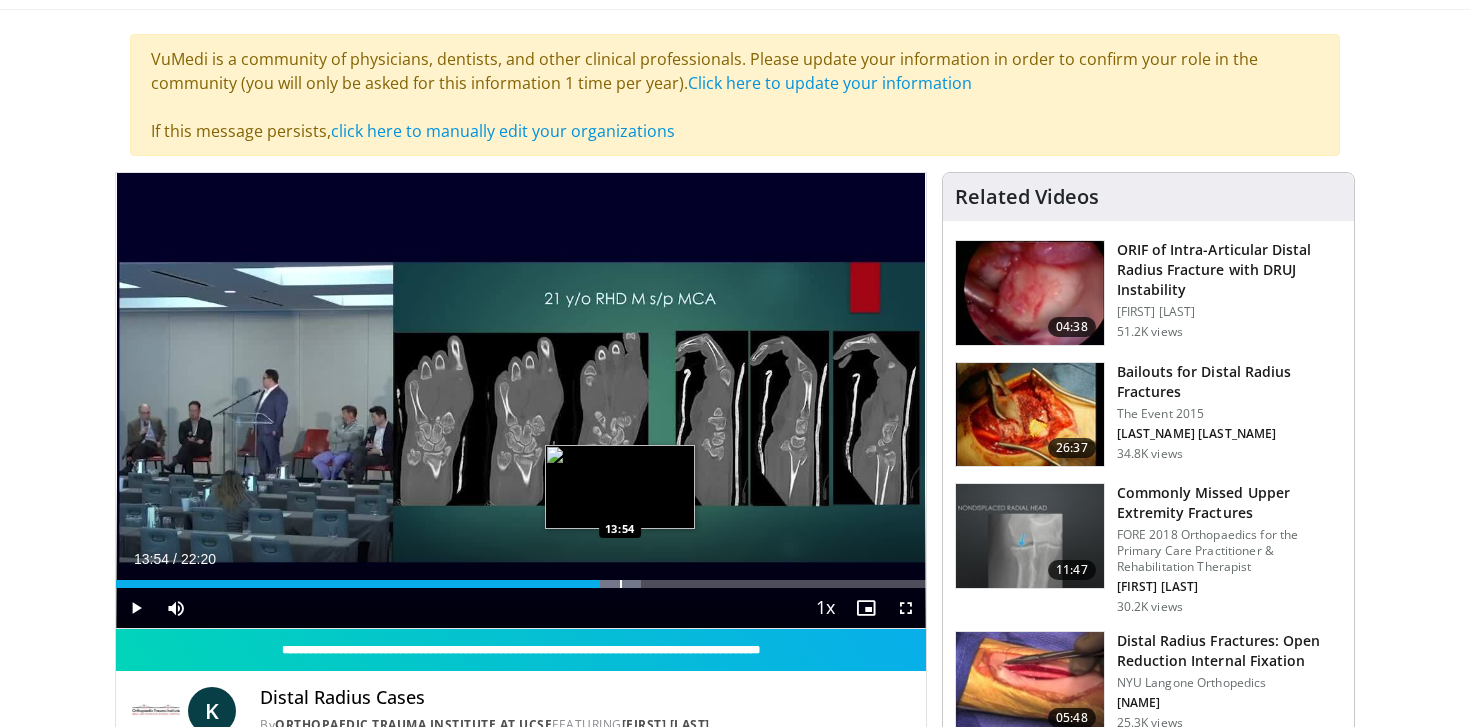 click on "Loaded :  64.79% 13:54 13:54" at bounding box center [521, 578] 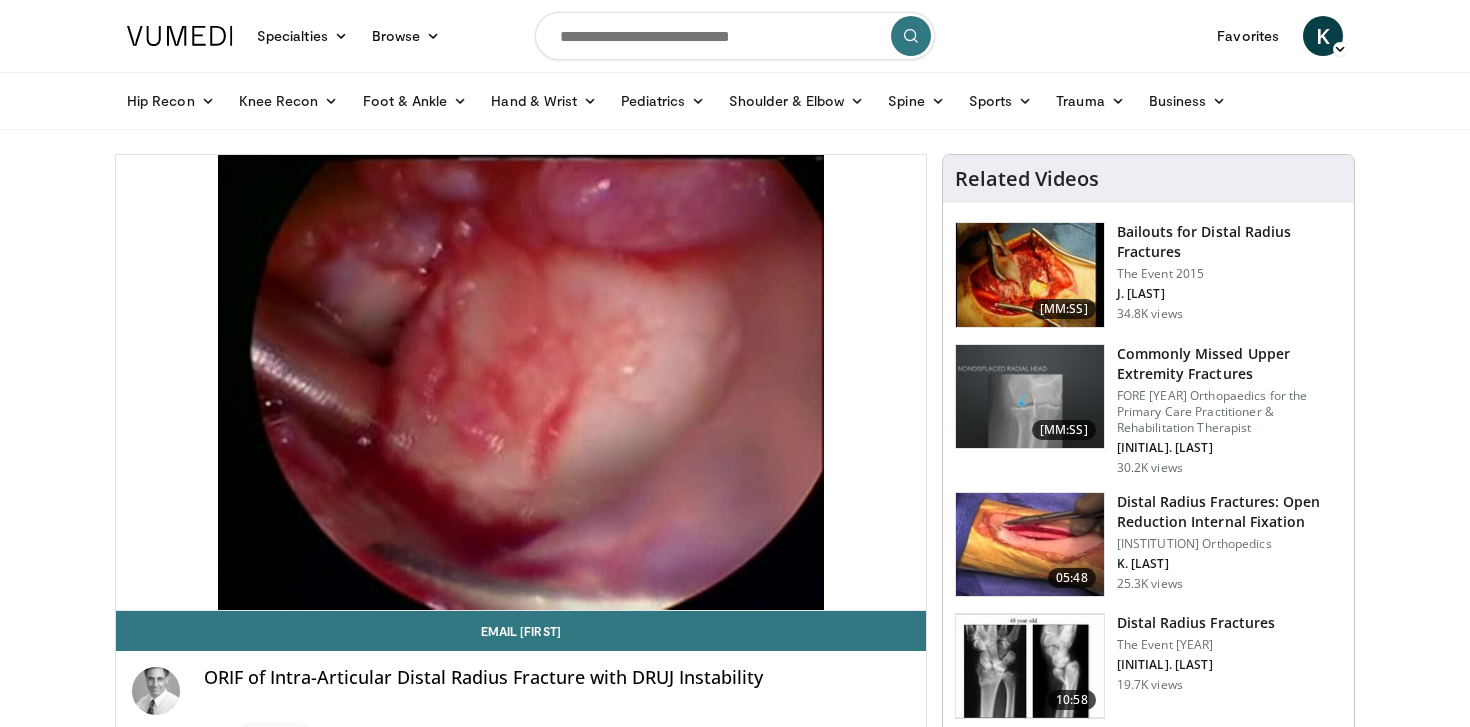 scroll, scrollTop: 0, scrollLeft: 0, axis: both 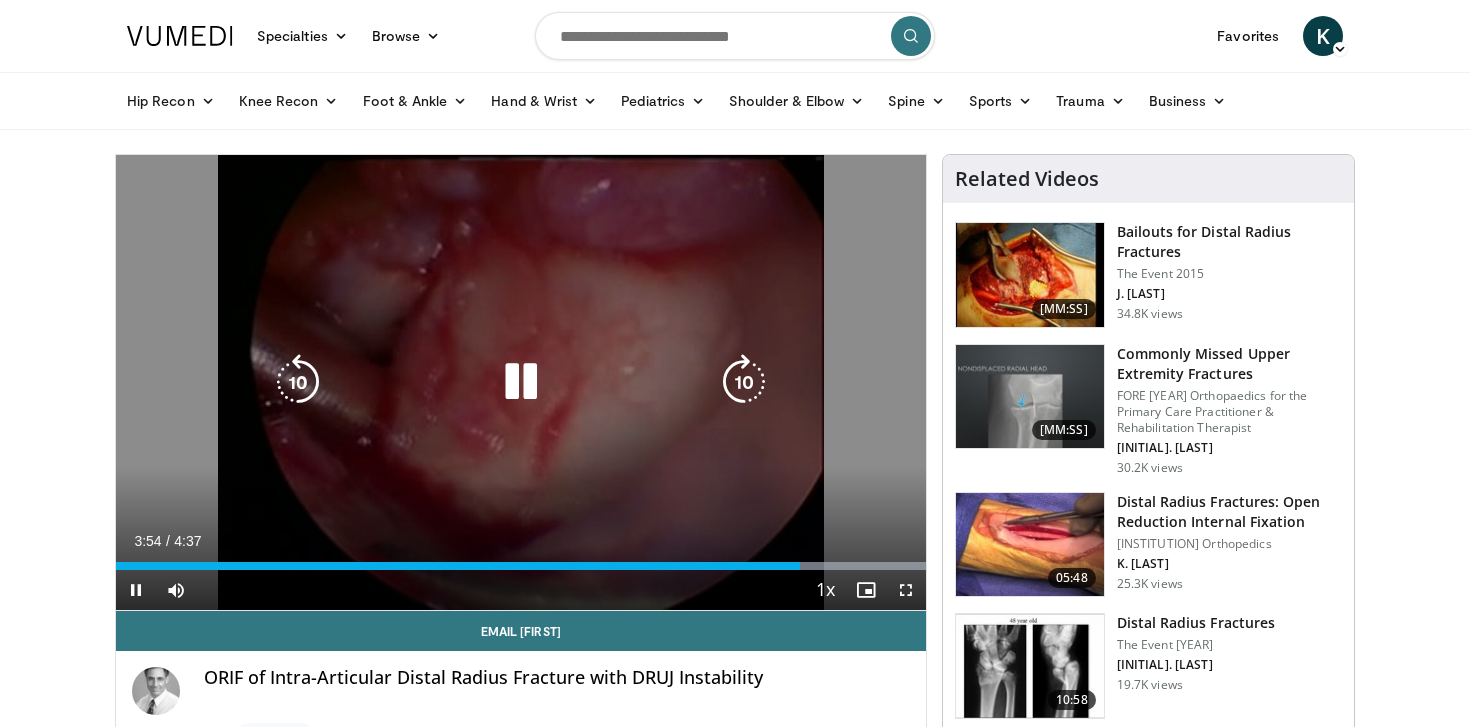 click on "[NUMBER] seconds
Tap to unmute" at bounding box center (521, 382) 